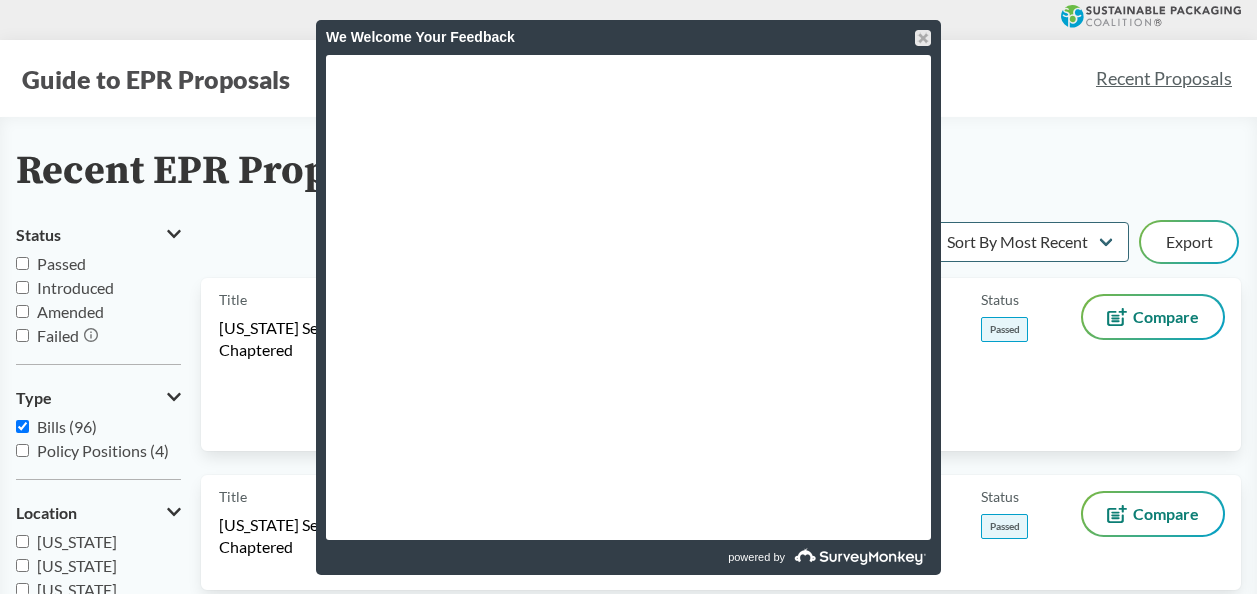 scroll, scrollTop: 100, scrollLeft: 0, axis: vertical 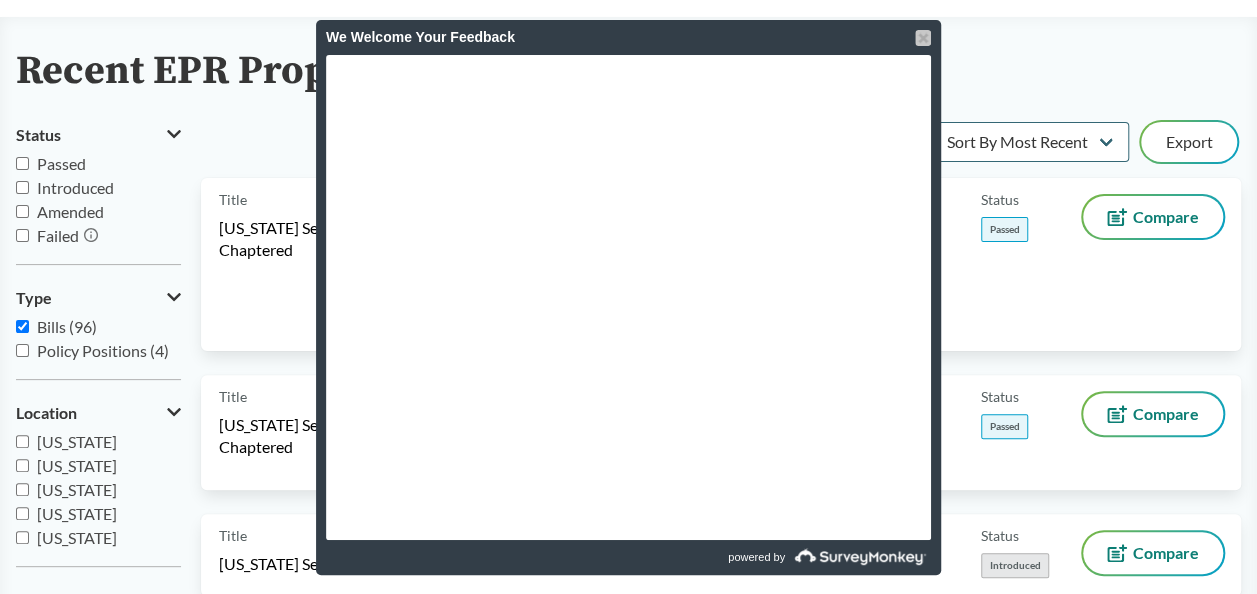 click at bounding box center [923, 38] 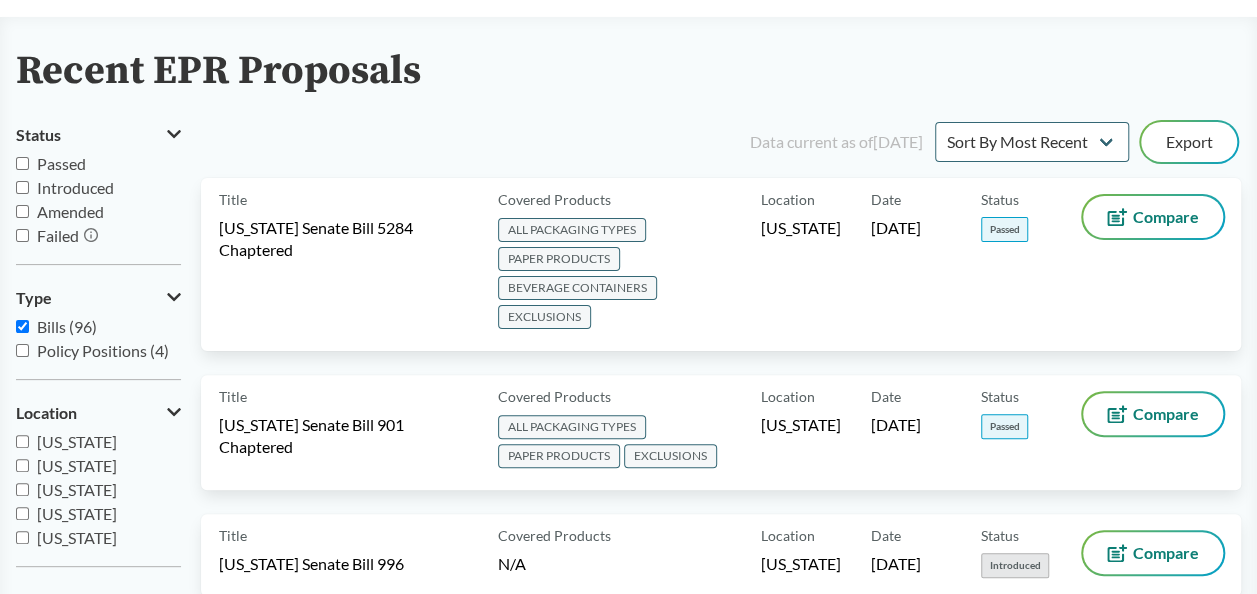 click on "Passed" at bounding box center (61, 163) 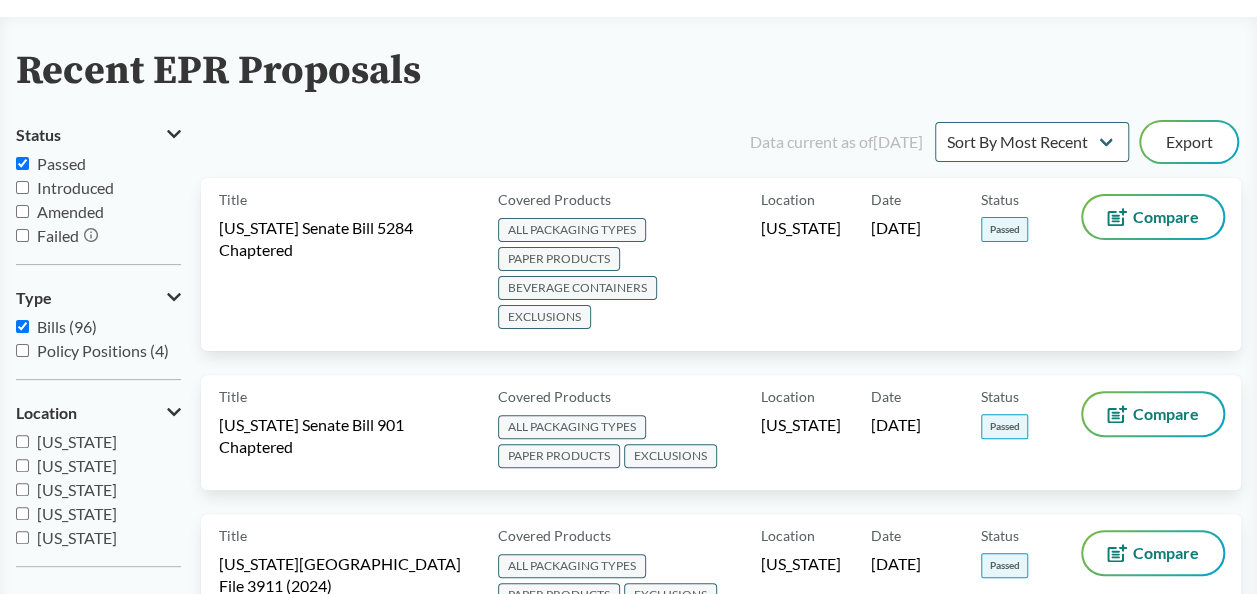 scroll, scrollTop: 200, scrollLeft: 0, axis: vertical 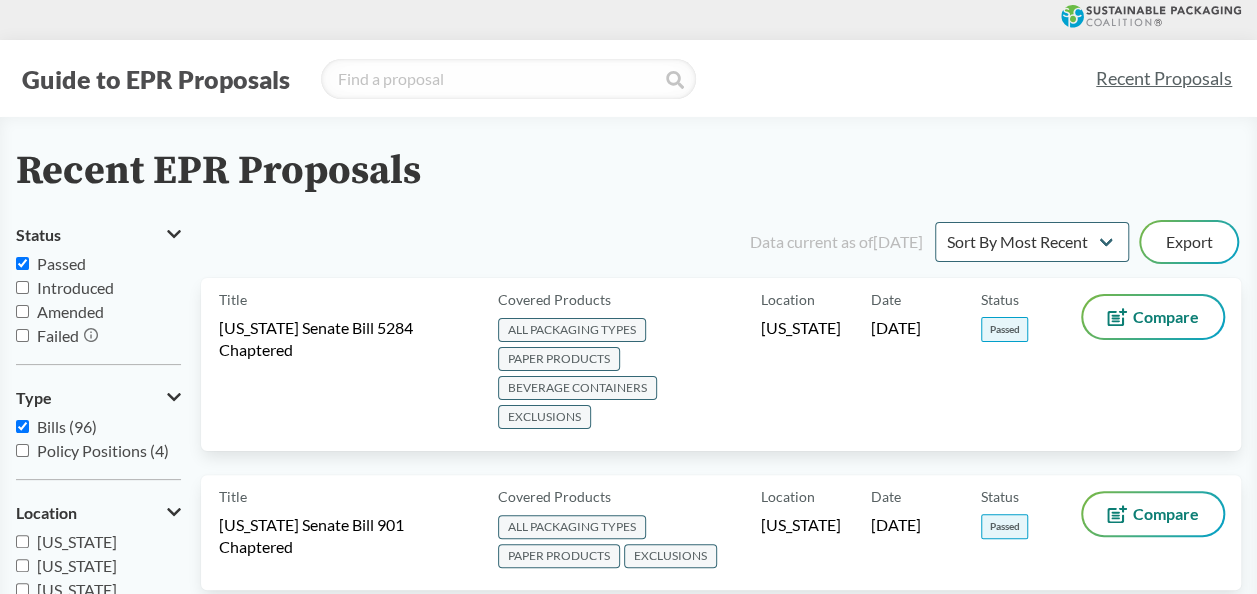click on "Passed" at bounding box center (61, 263) 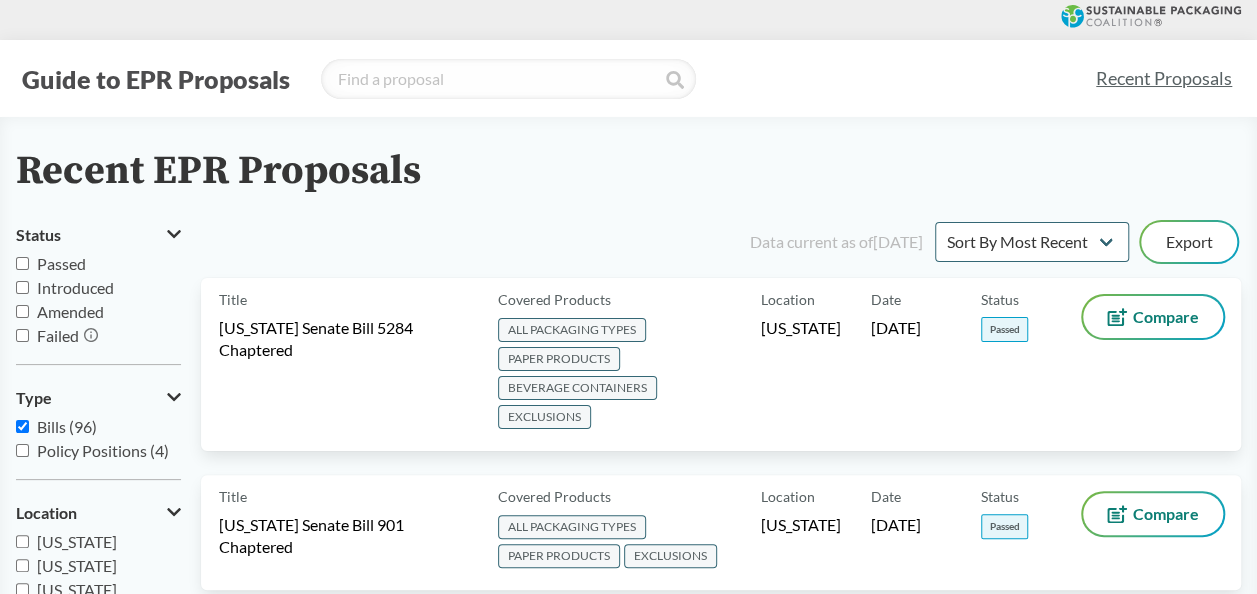 click on "Passed" at bounding box center [61, 263] 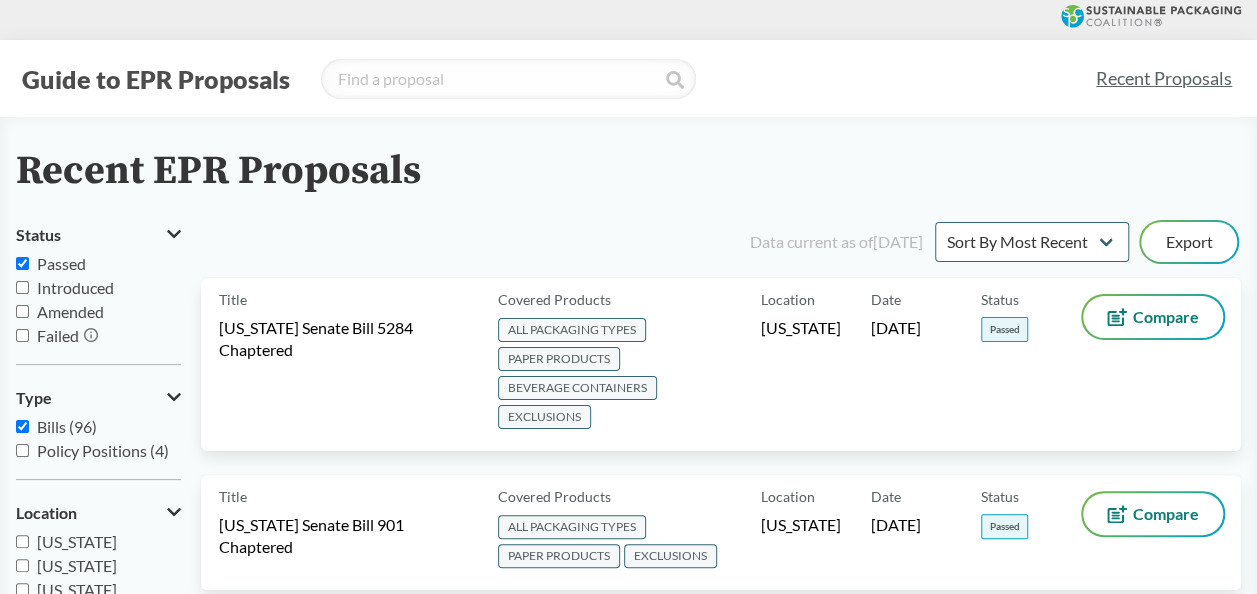 checkbox on "true" 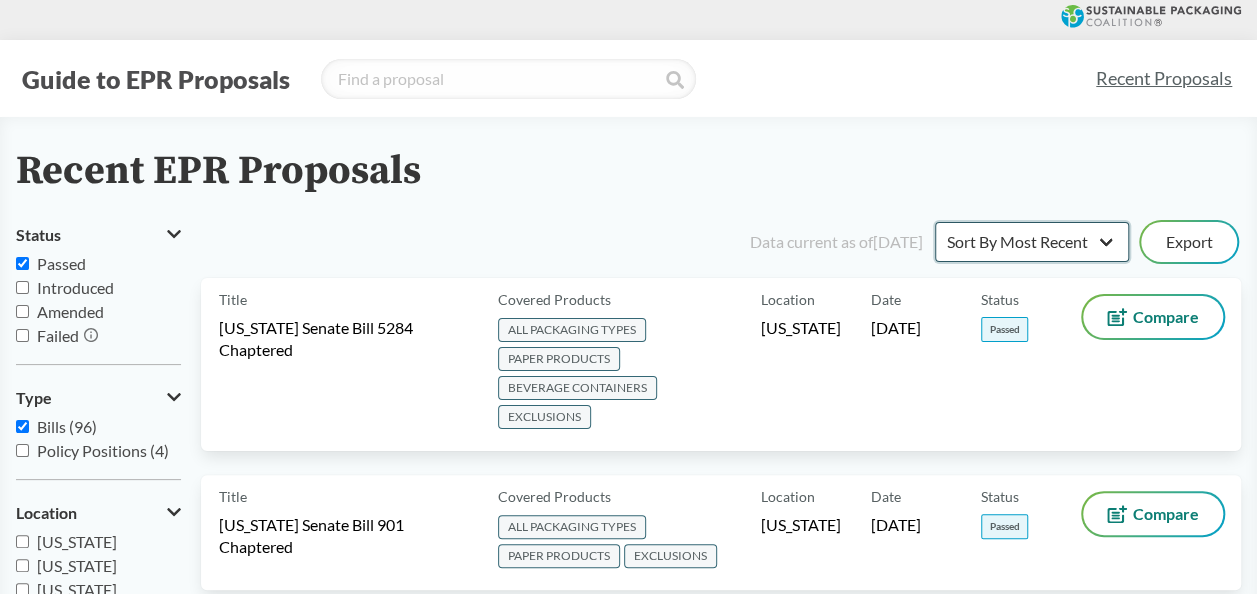 click on "Sort By Most Recent Sort By Status" at bounding box center (1032, 242) 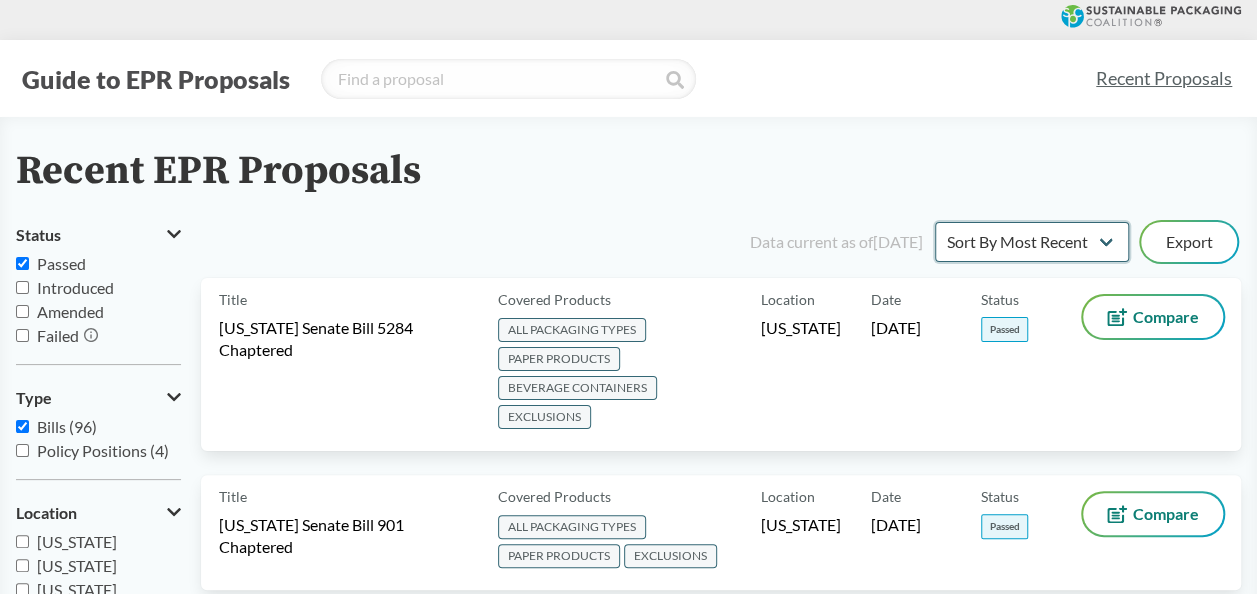 select on "Sort By Status" 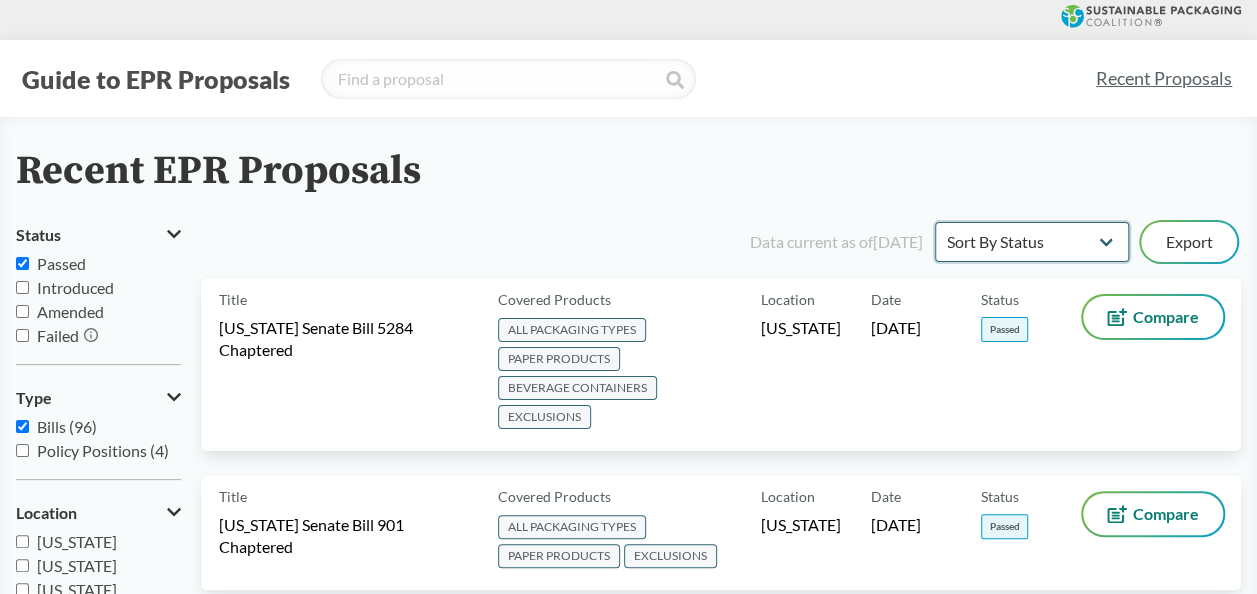 click on "Sort By Most Recent Sort By Status" at bounding box center [1032, 242] 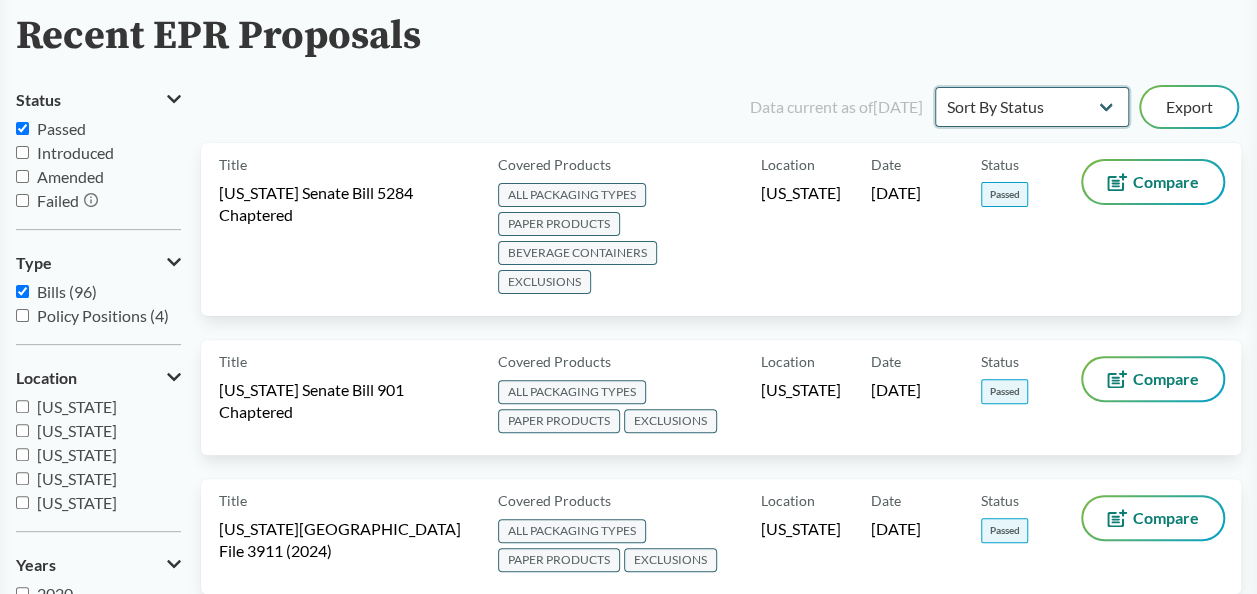 scroll, scrollTop: 0, scrollLeft: 0, axis: both 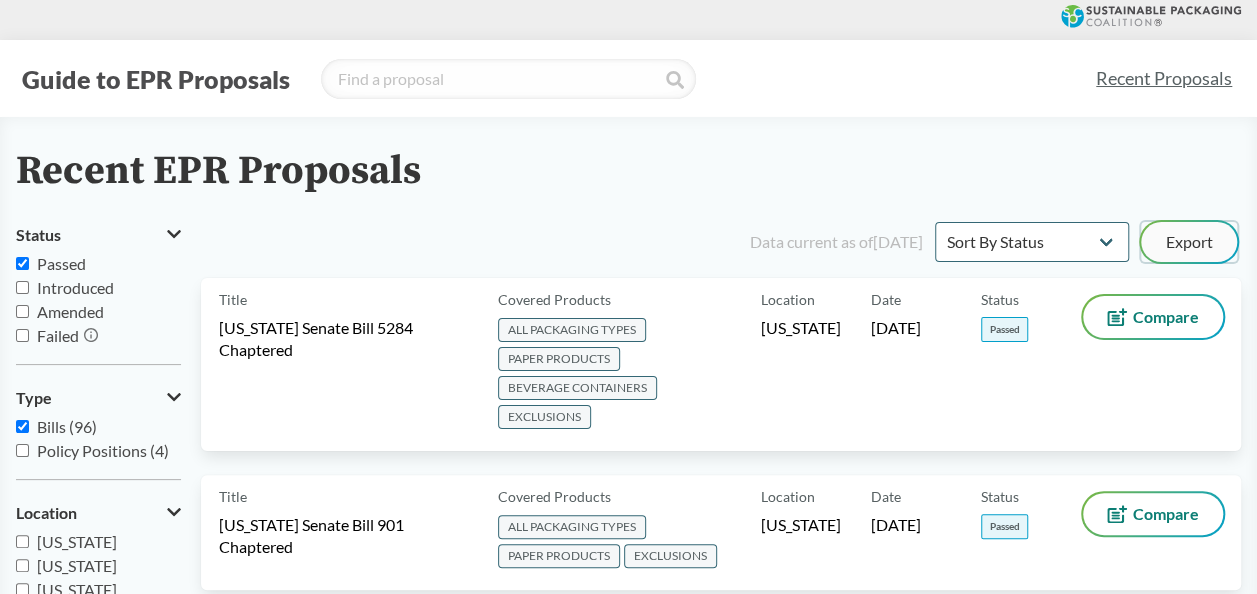 click on "Export" at bounding box center [1189, 242] 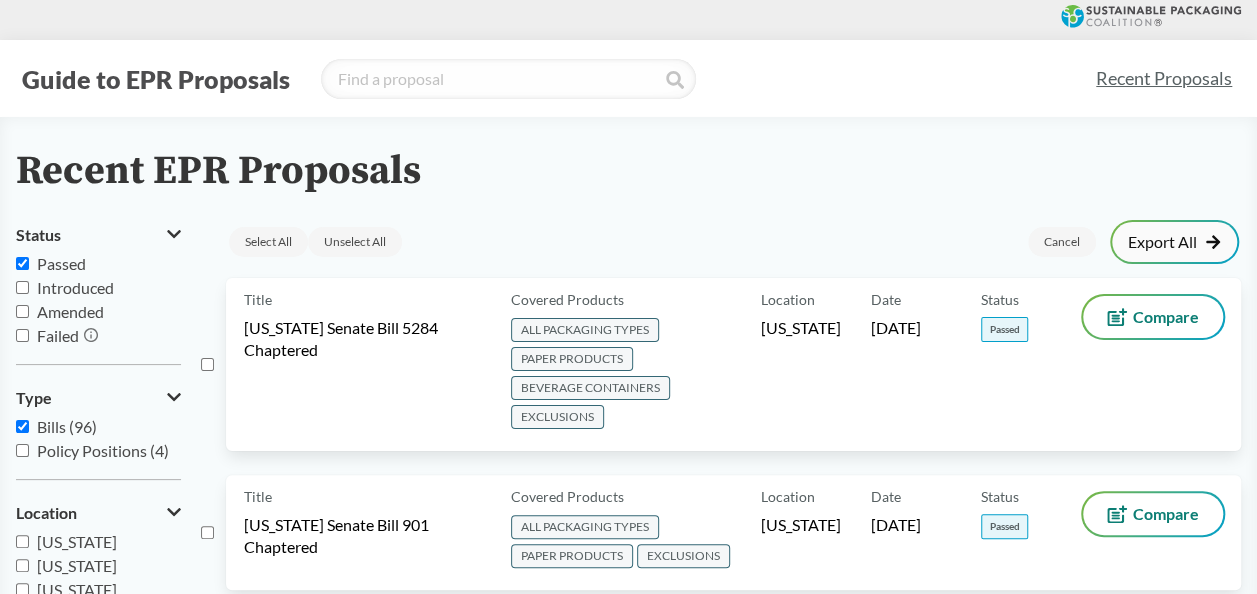 click 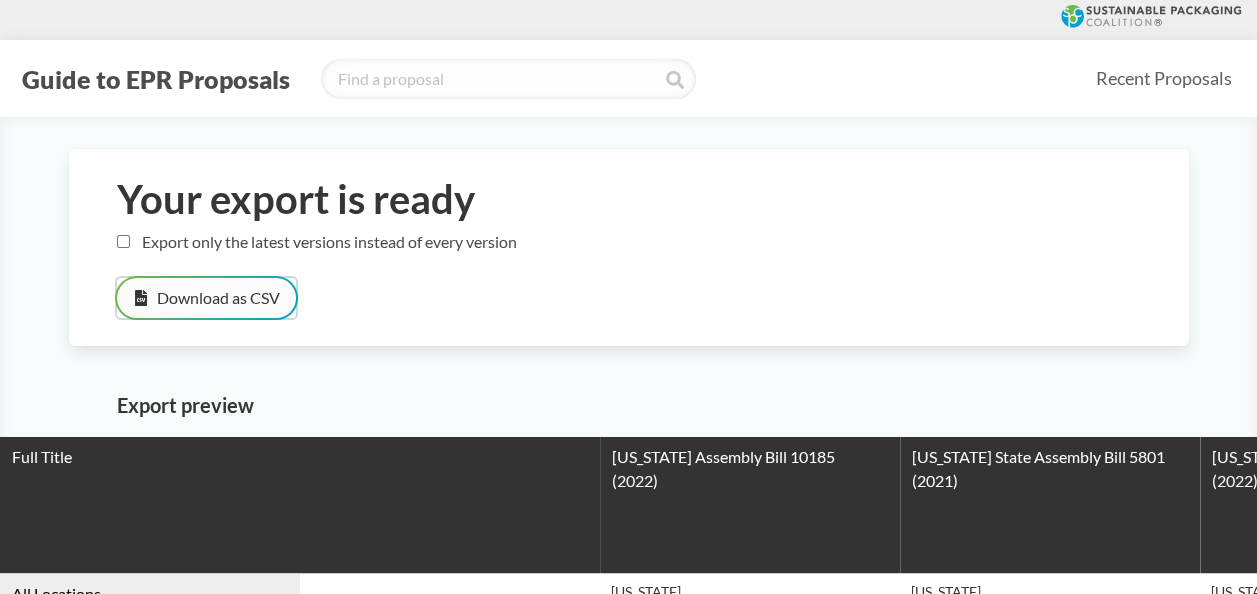 click on "Download as CSV" at bounding box center [206, 298] 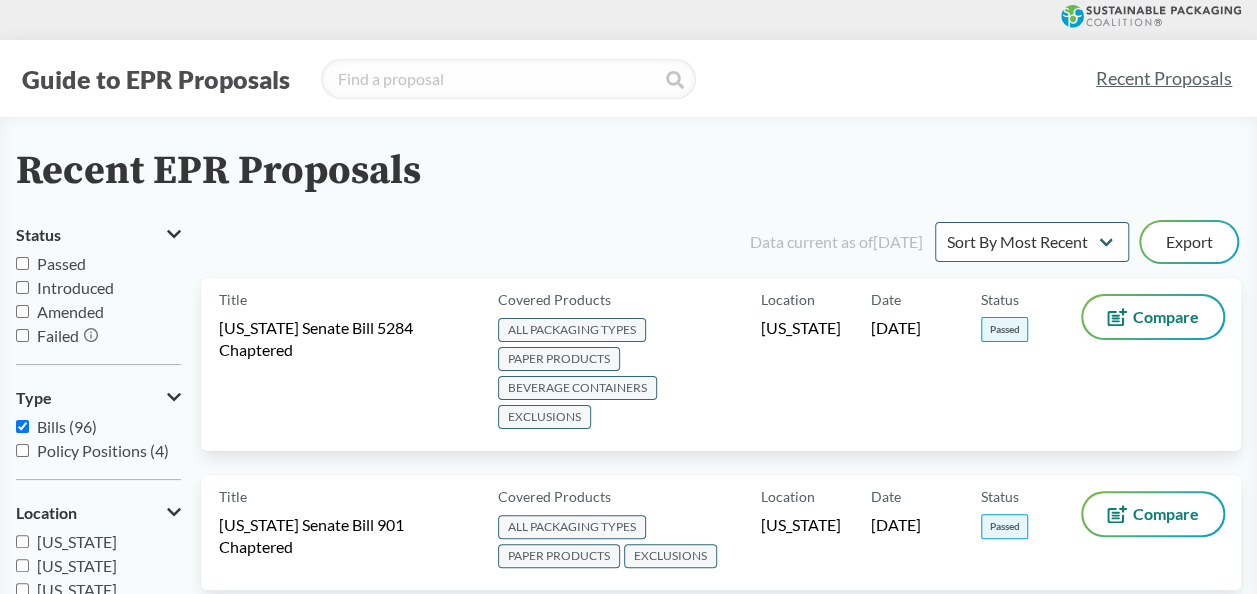 click 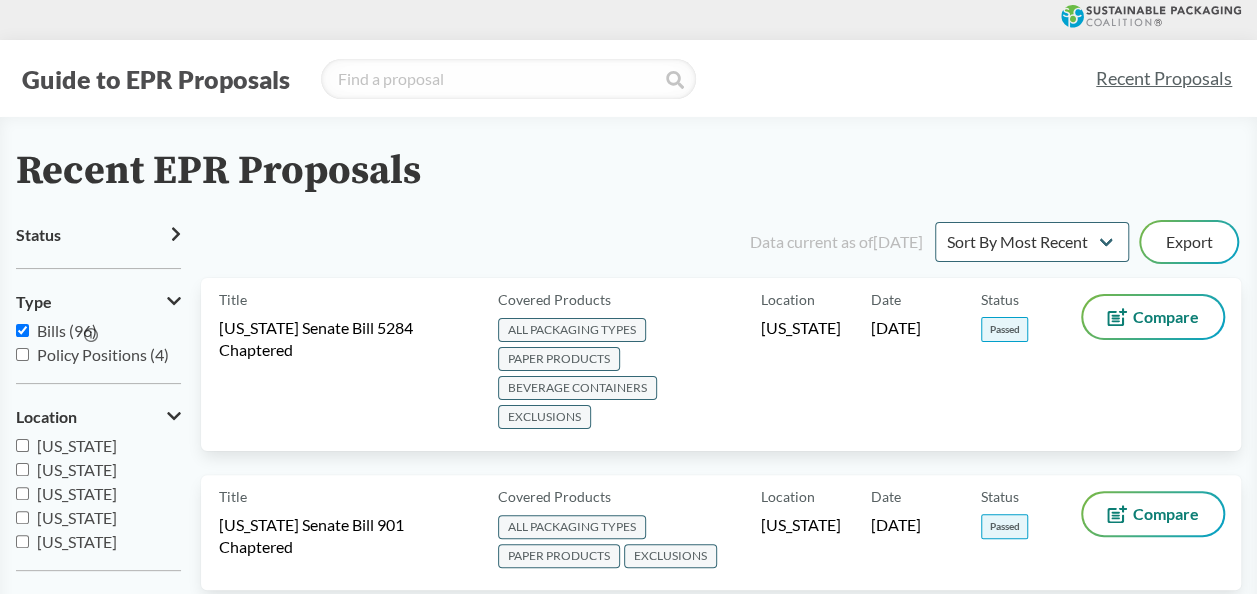 click 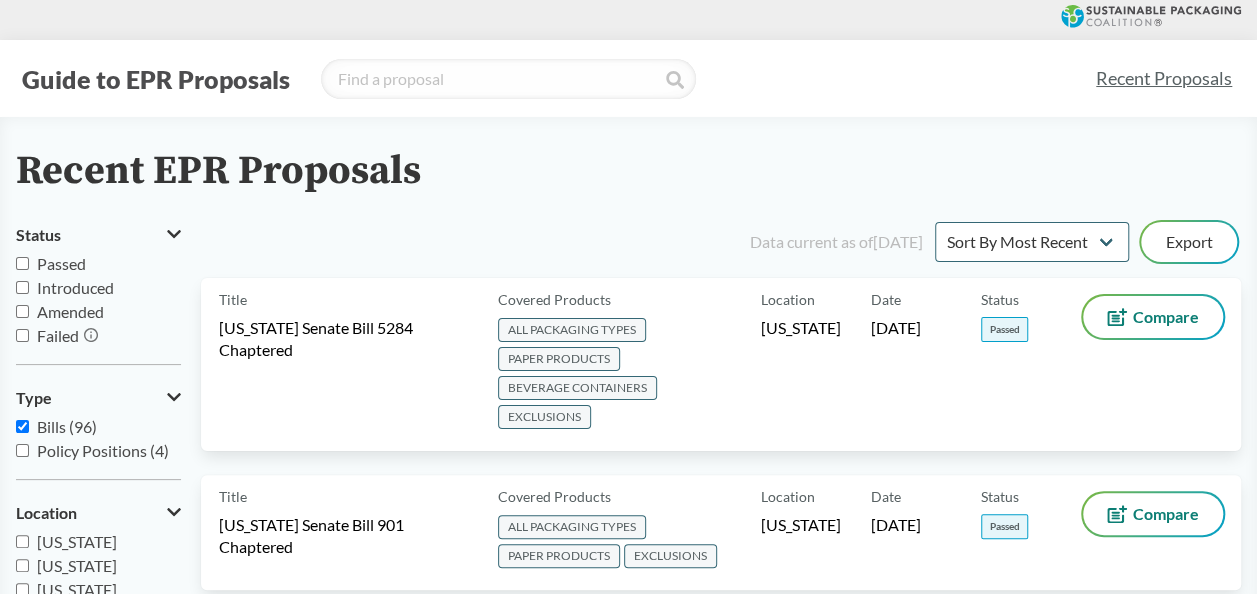 click on "Passed" at bounding box center [22, 263] 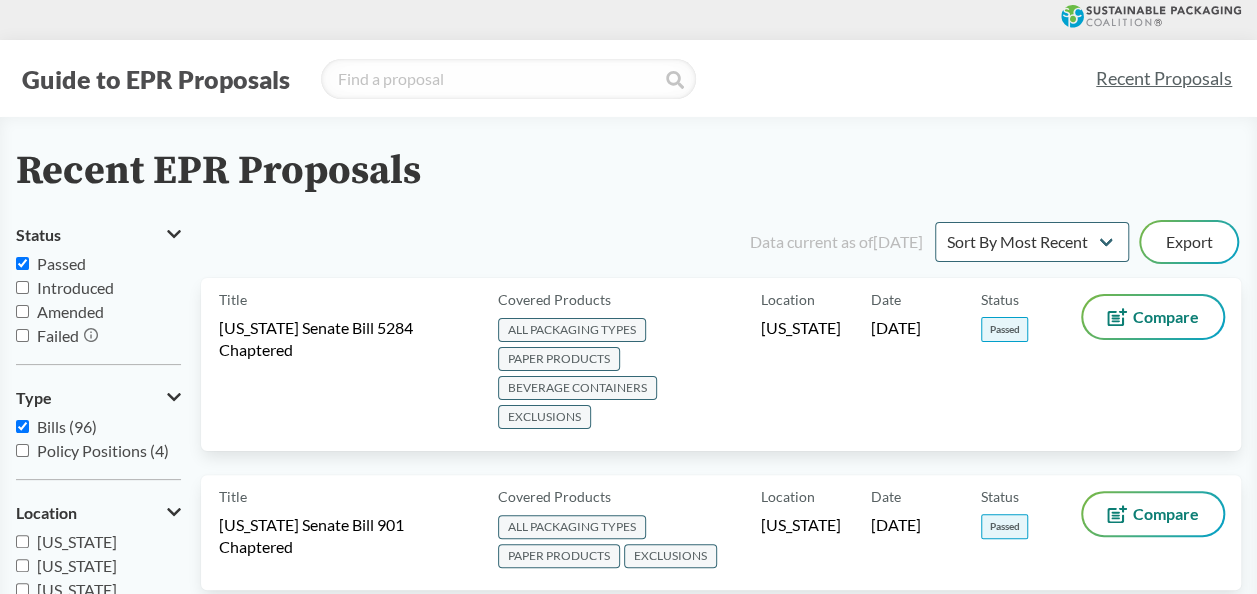 checkbox on "true" 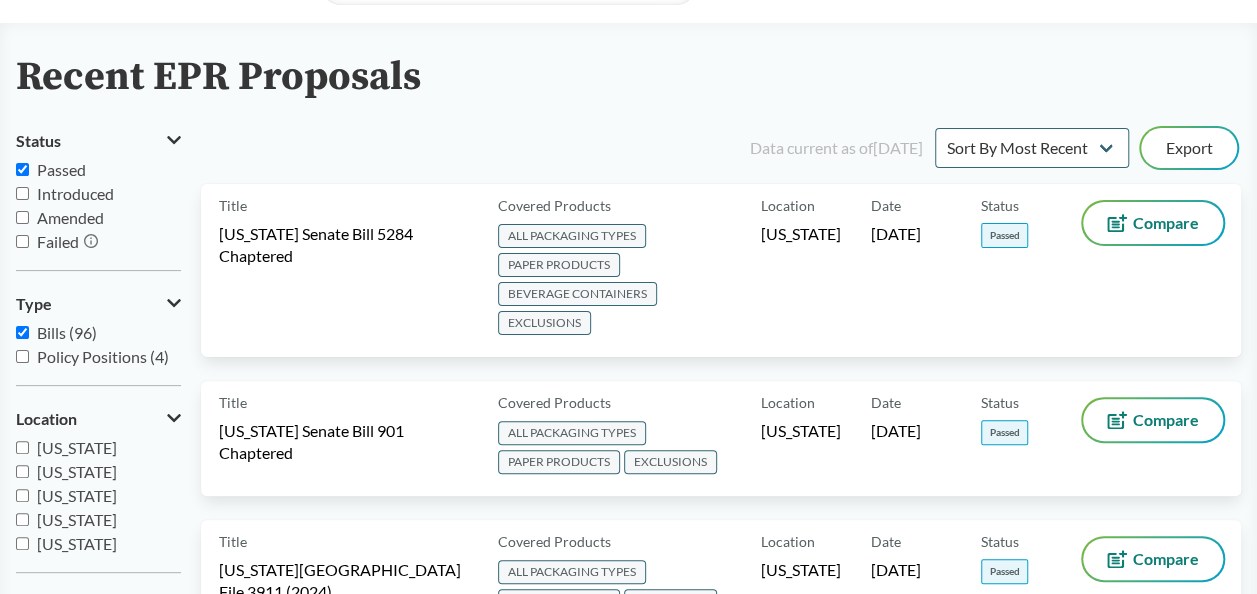 scroll, scrollTop: 200, scrollLeft: 0, axis: vertical 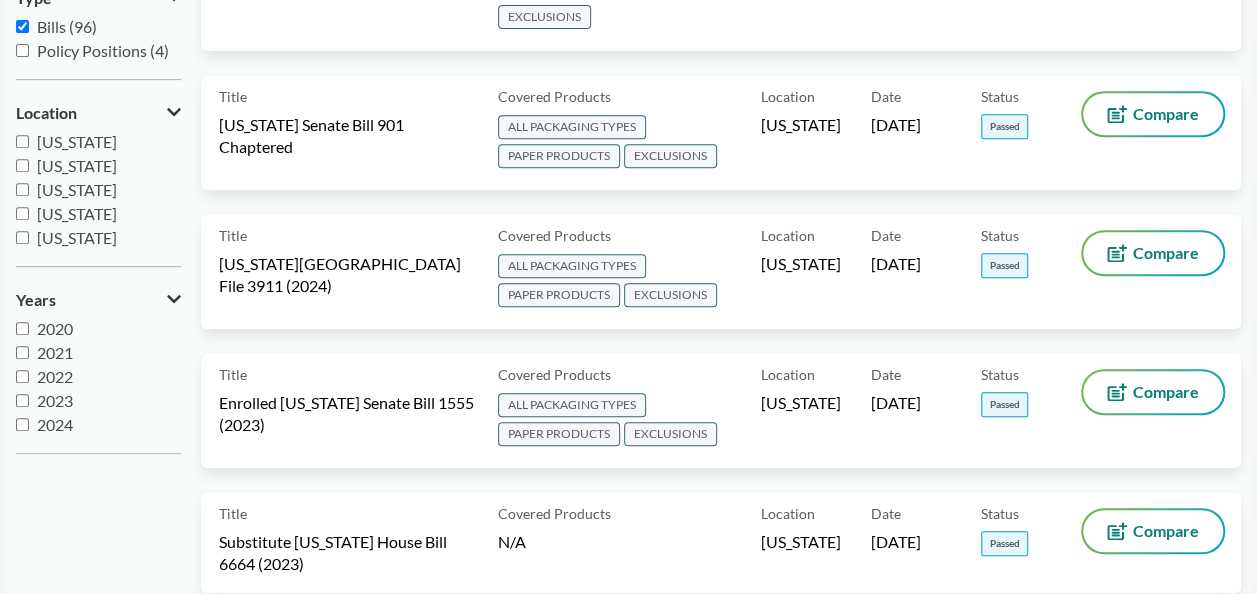 click on "[US_STATE]" at bounding box center (22, 141) 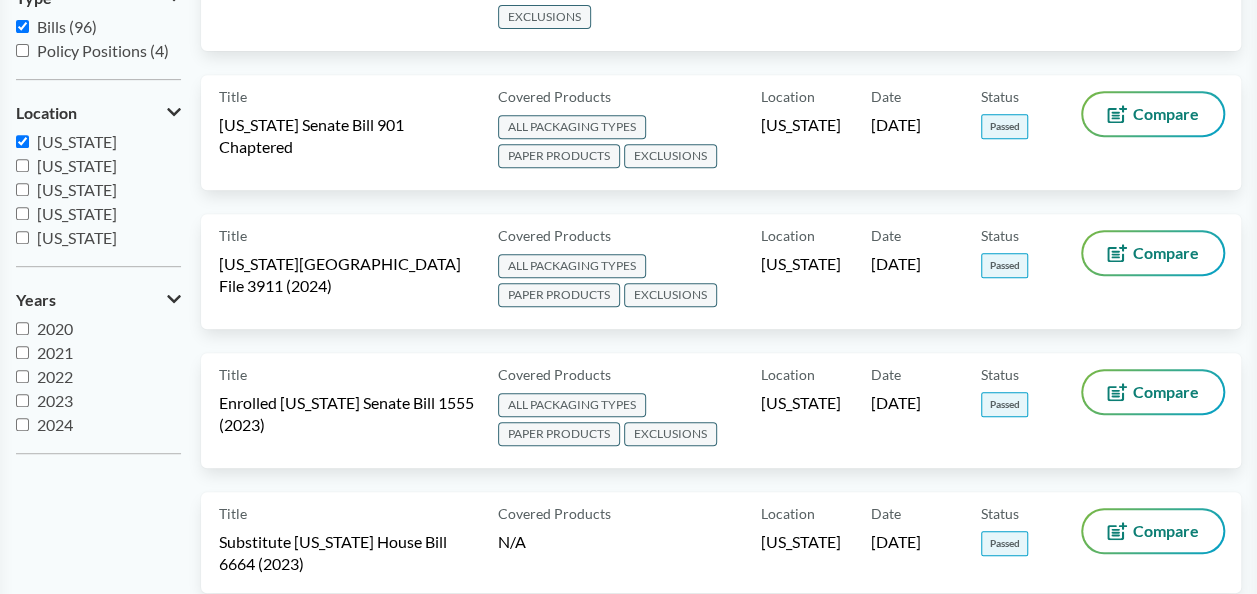 checkbox on "true" 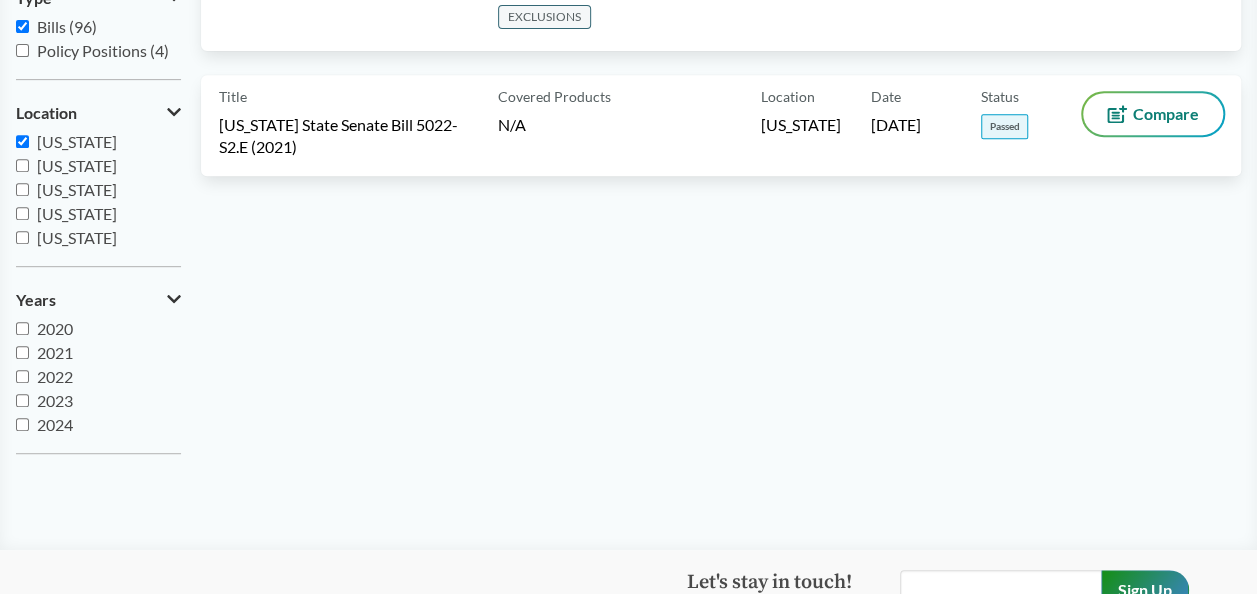 click on "[US_STATE]" at bounding box center [22, 165] 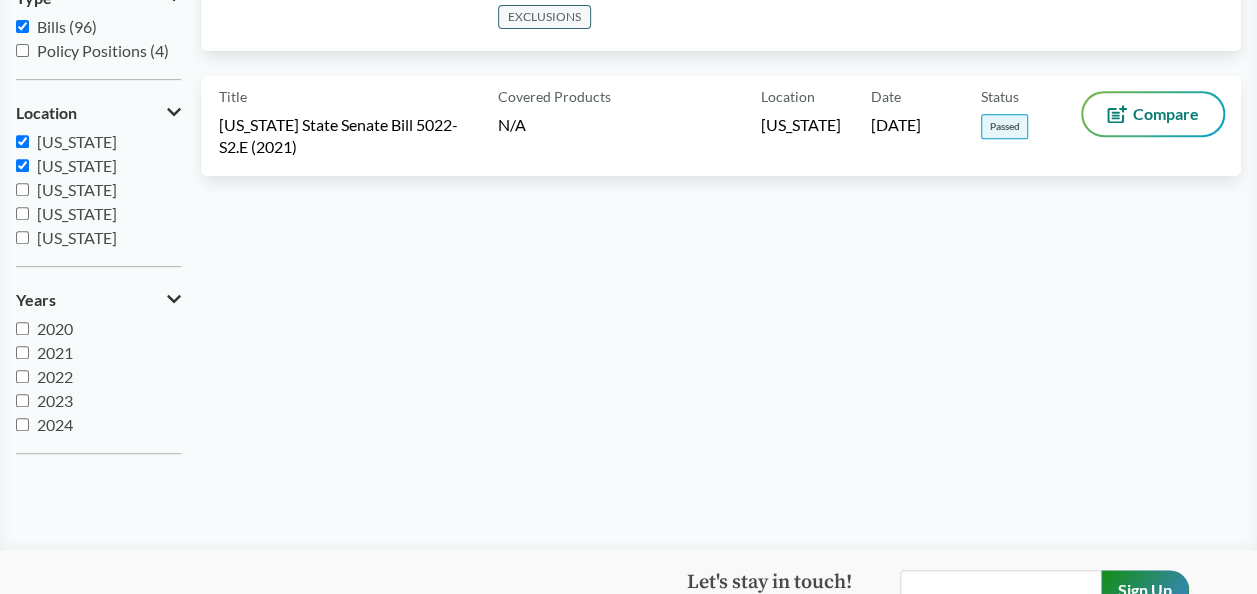 checkbox on "true" 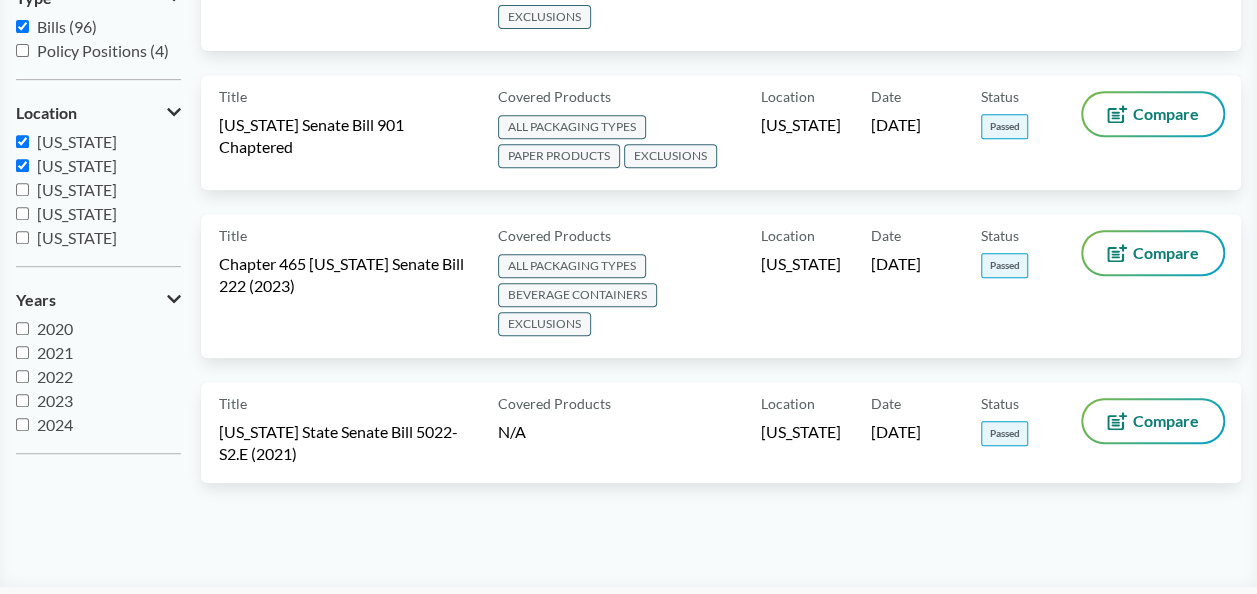 click on "[US_STATE]" at bounding box center [22, 189] 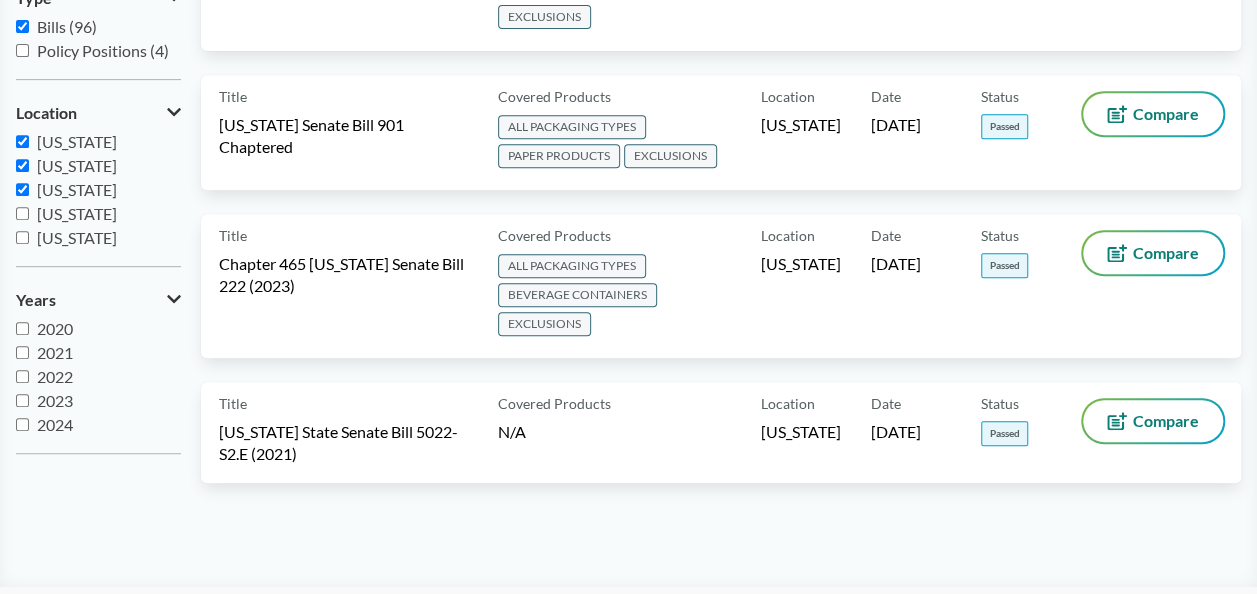checkbox on "true" 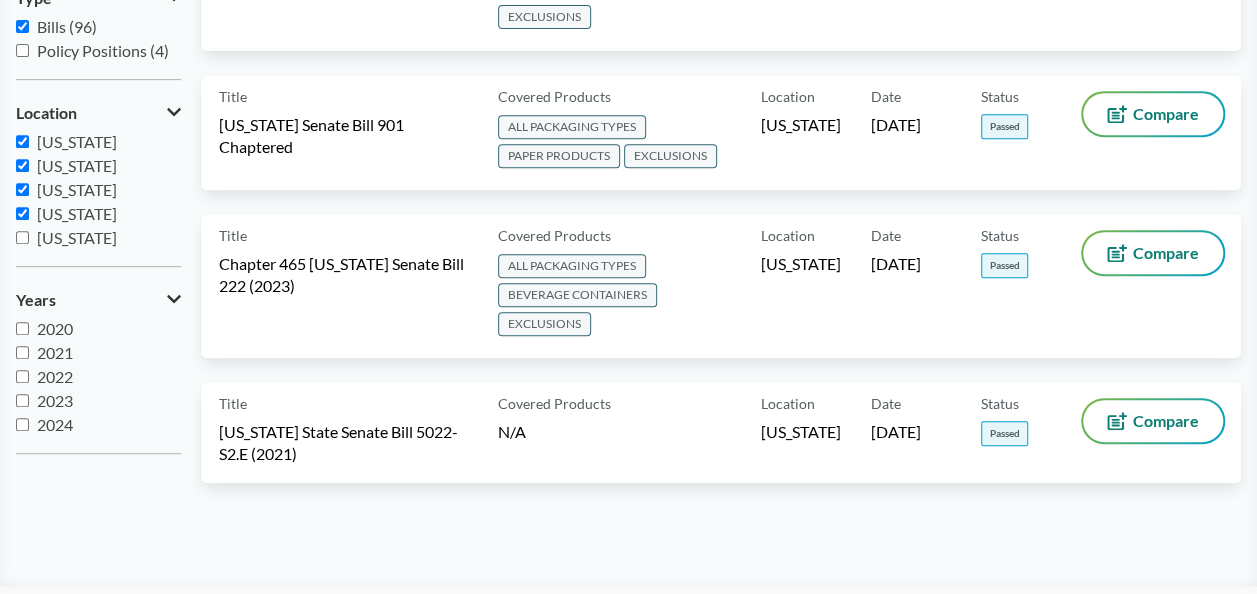 checkbox on "true" 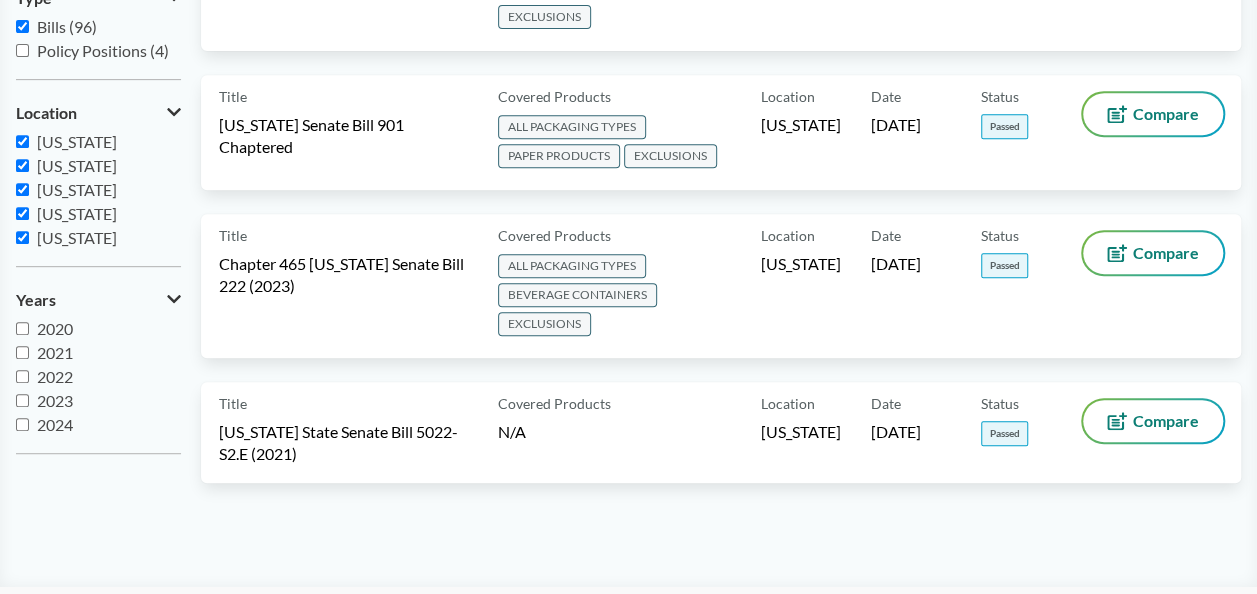 checkbox on "true" 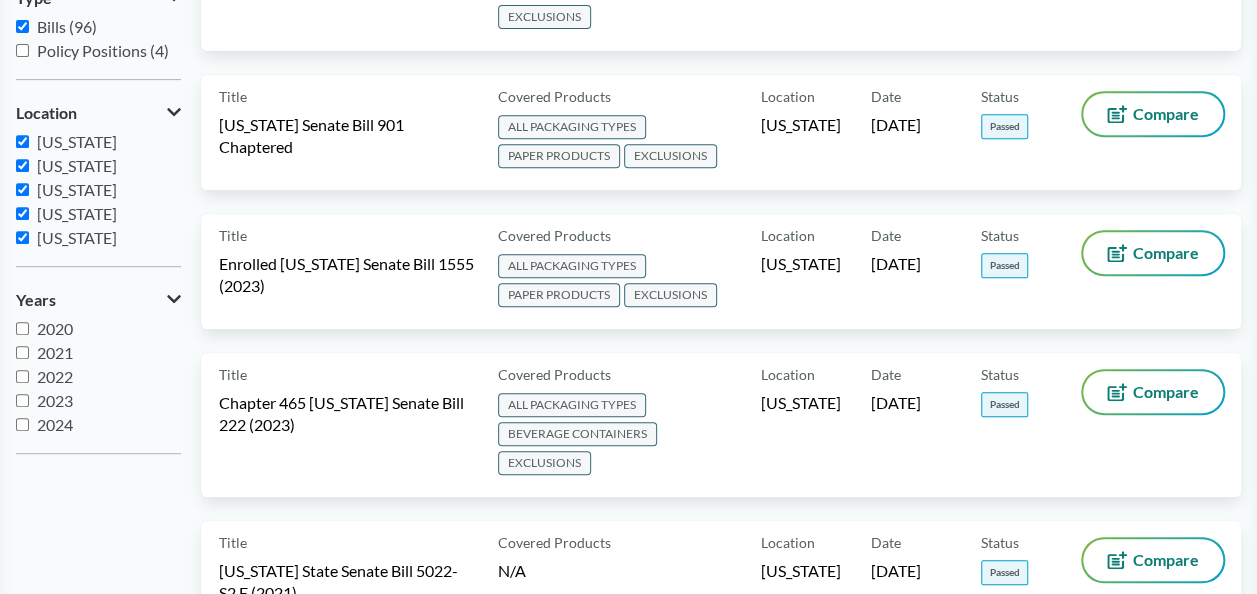 scroll, scrollTop: 24, scrollLeft: 0, axis: vertical 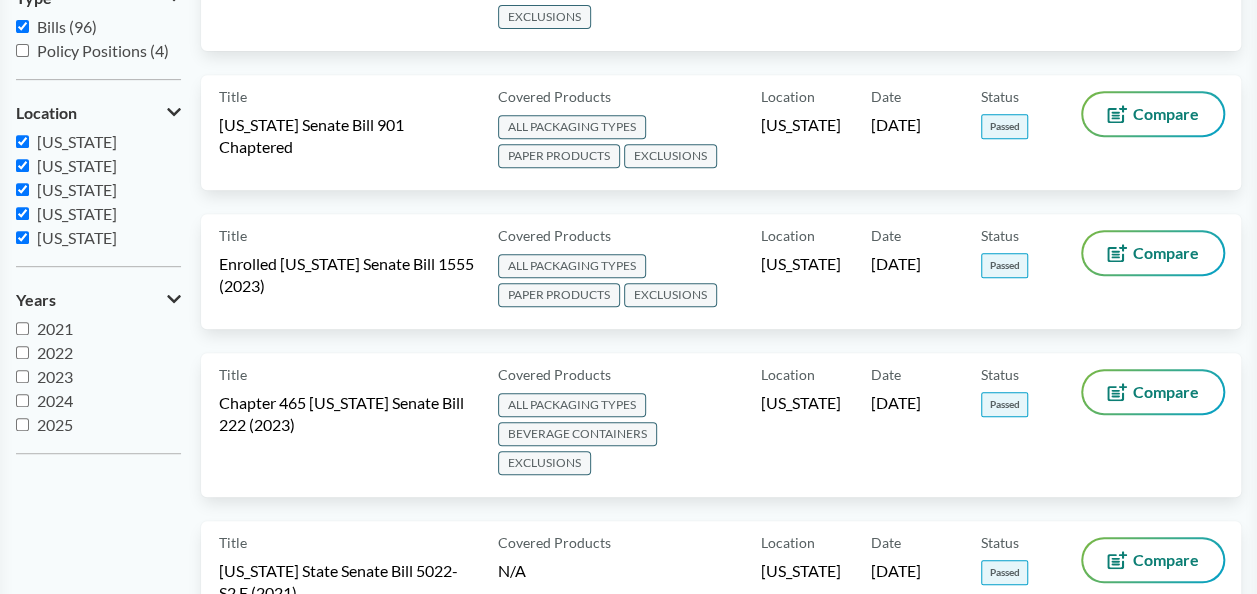 click on "2025" at bounding box center [22, 424] 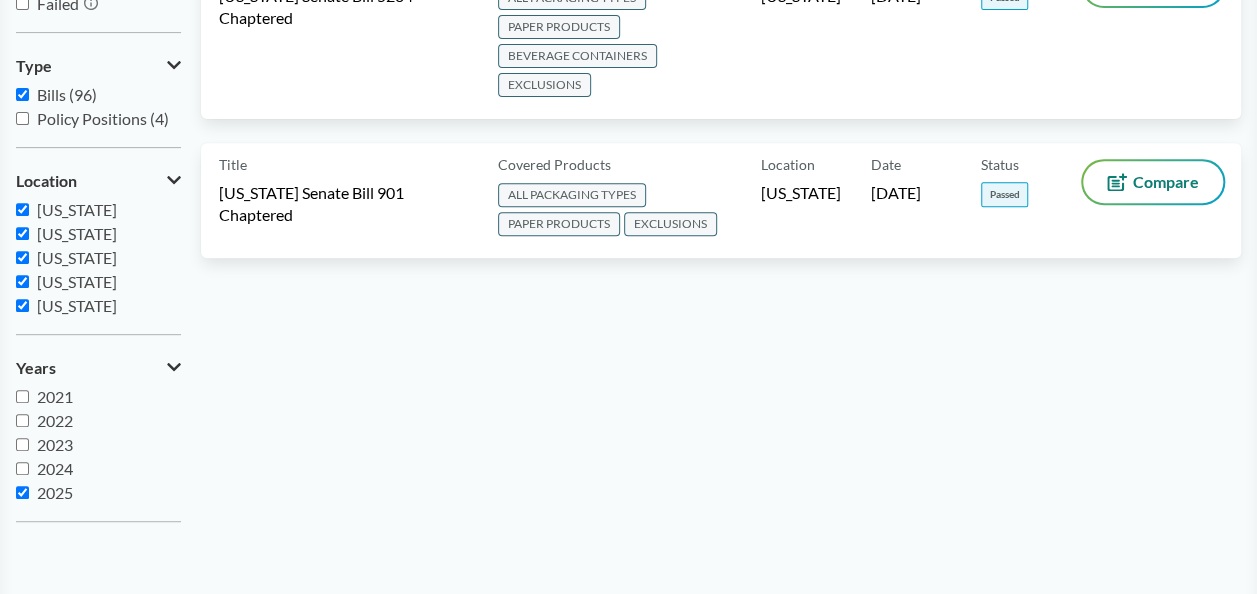 scroll, scrollTop: 500, scrollLeft: 0, axis: vertical 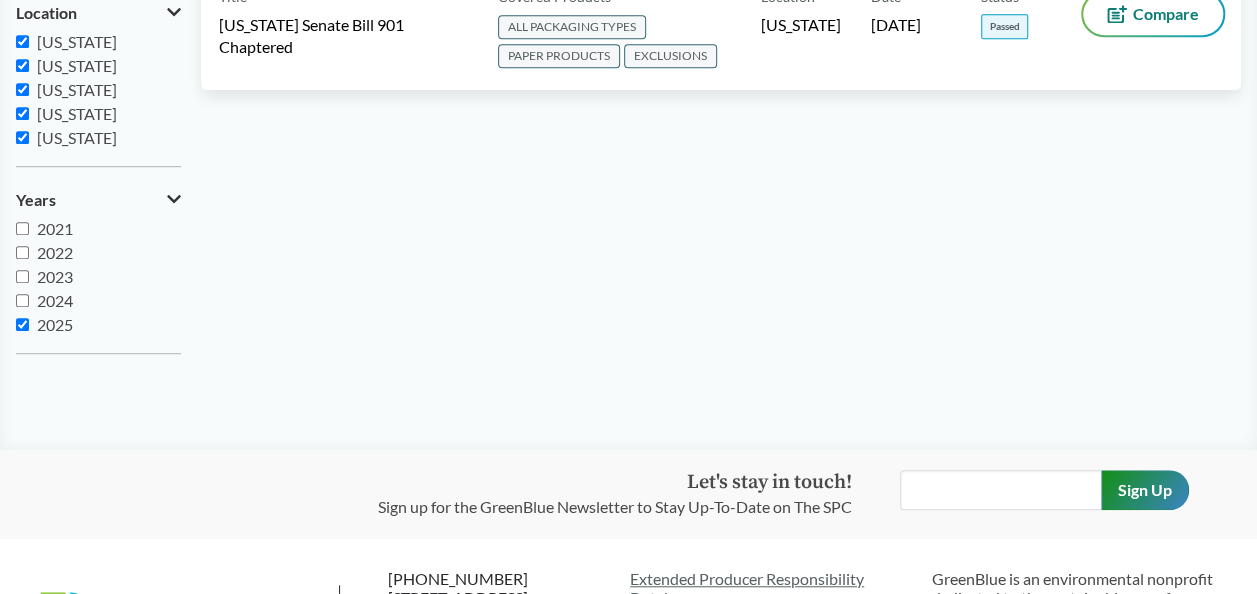 click on "2025" at bounding box center [98, 325] 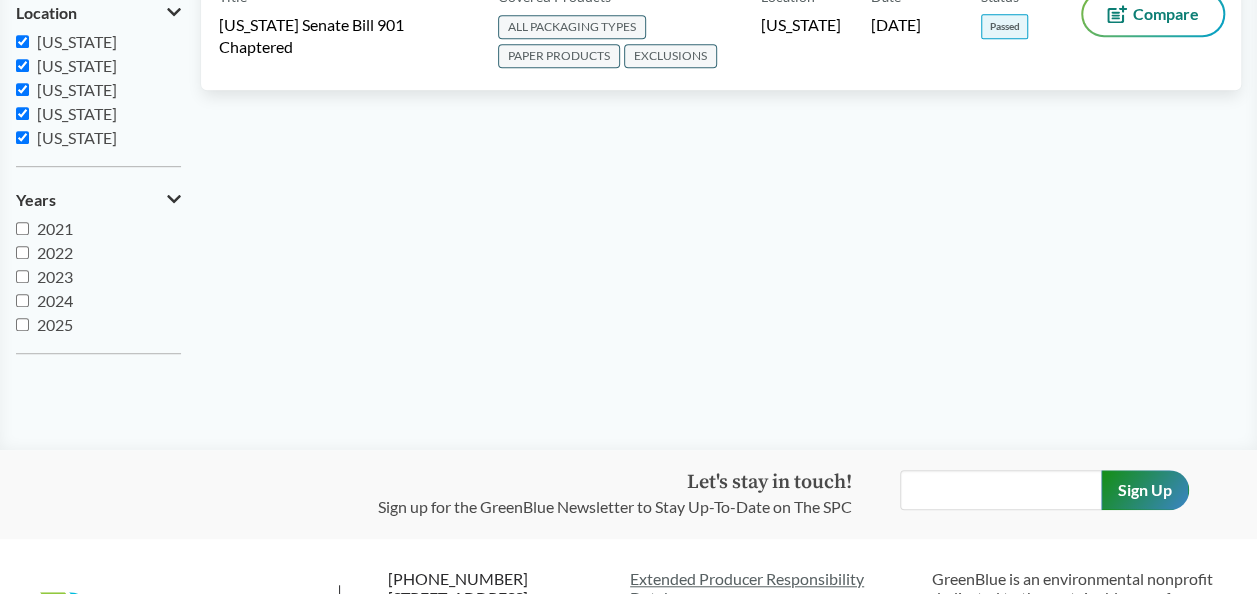 checkbox on "false" 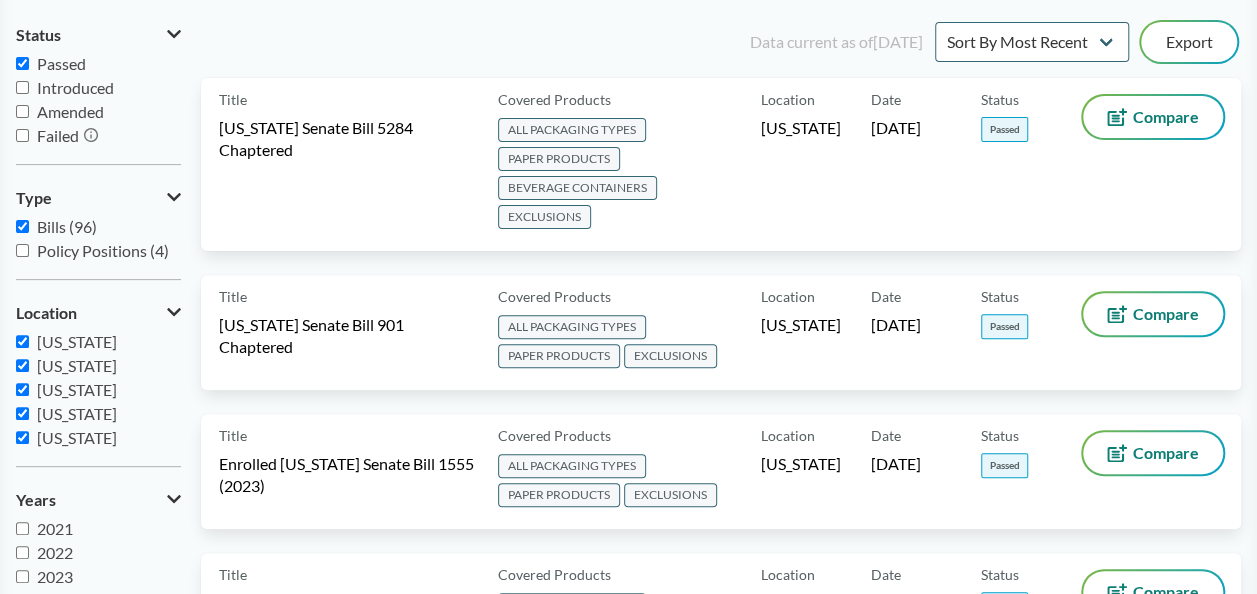 scroll, scrollTop: 200, scrollLeft: 0, axis: vertical 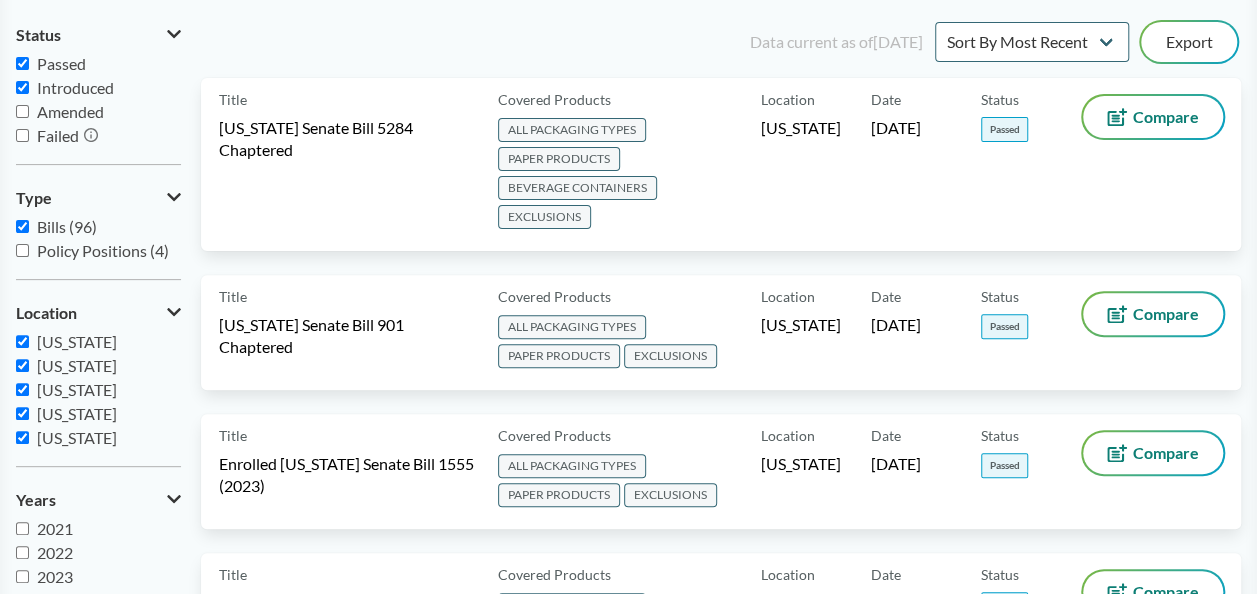checkbox on "true" 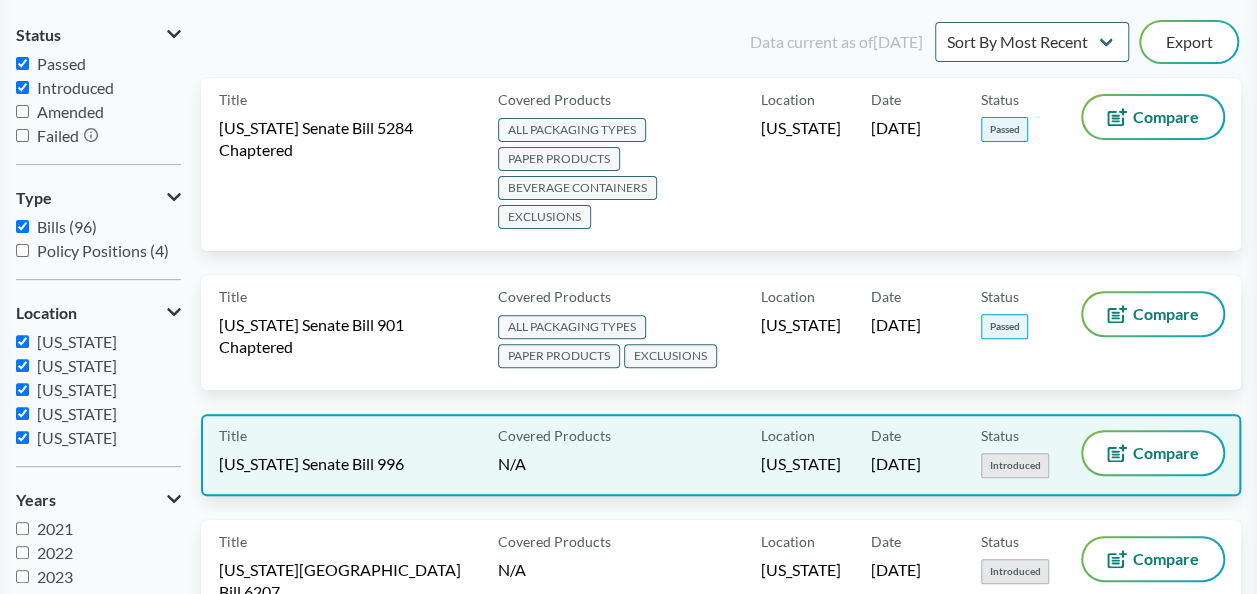 click on "Introduced" at bounding box center [1015, 465] 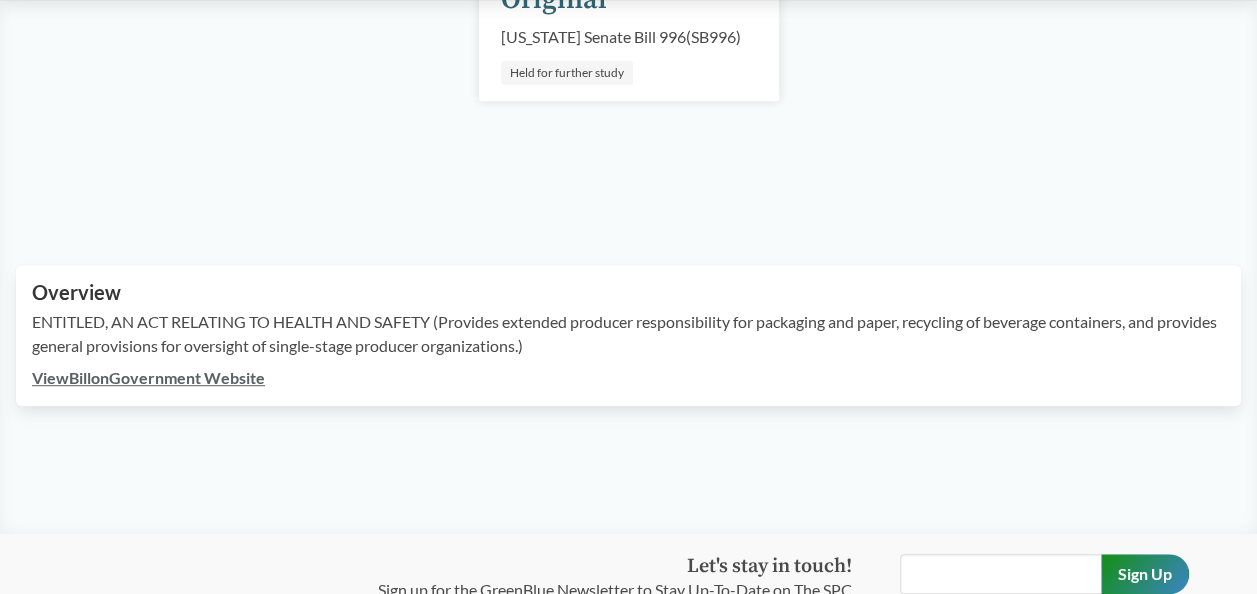 scroll, scrollTop: 400, scrollLeft: 0, axis: vertical 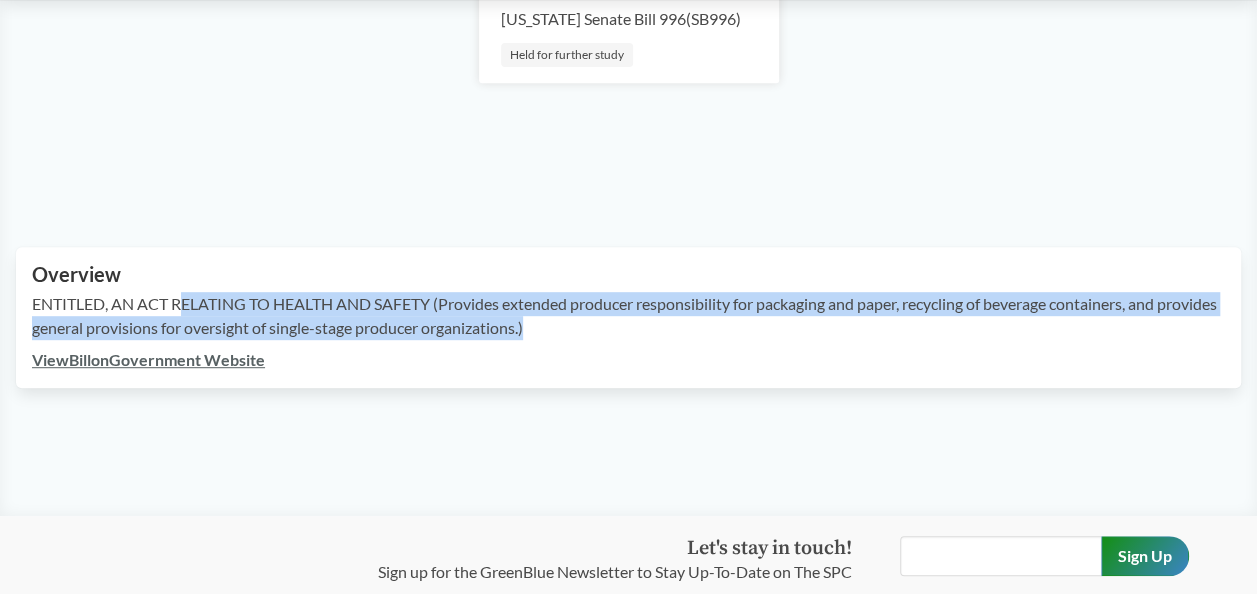drag, startPoint x: 186, startPoint y: 330, endPoint x: 617, endPoint y: 358, distance: 431.90857 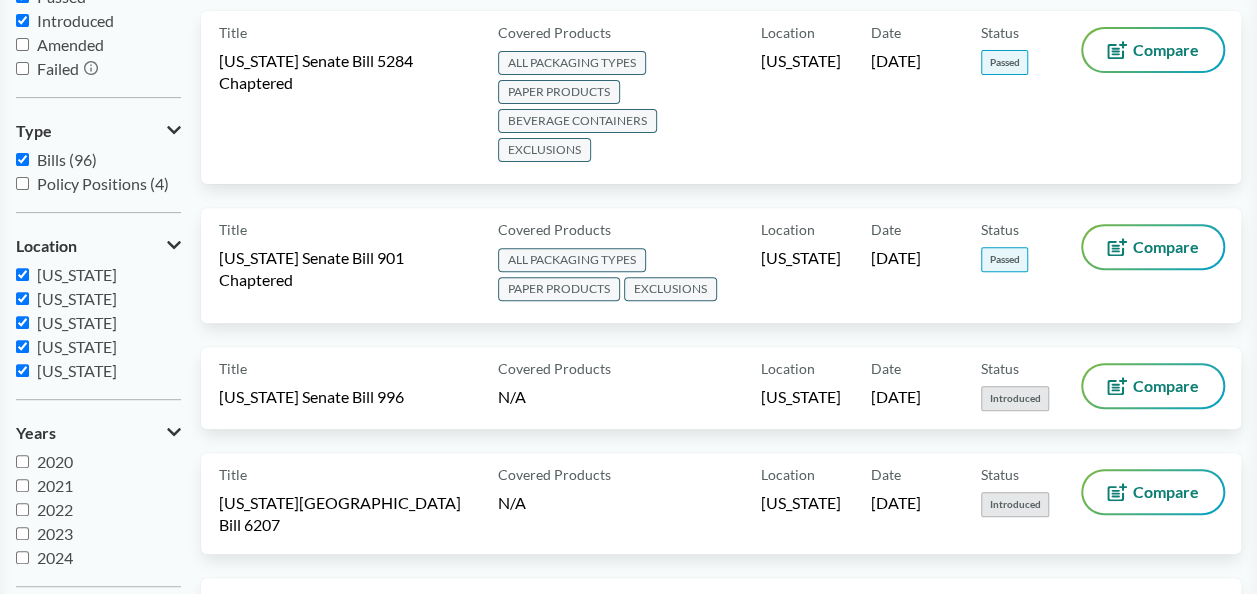 scroll, scrollTop: 300, scrollLeft: 0, axis: vertical 